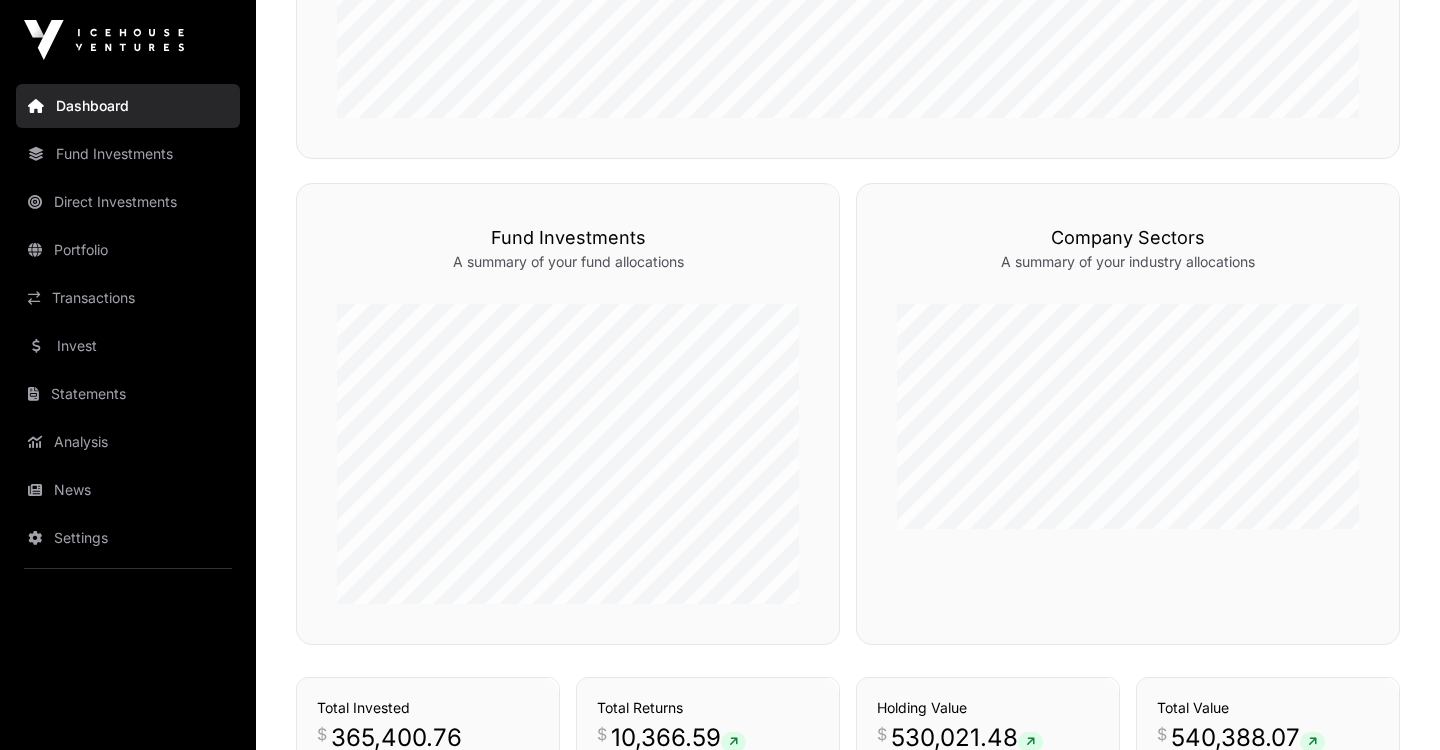 scroll, scrollTop: 889, scrollLeft: 0, axis: vertical 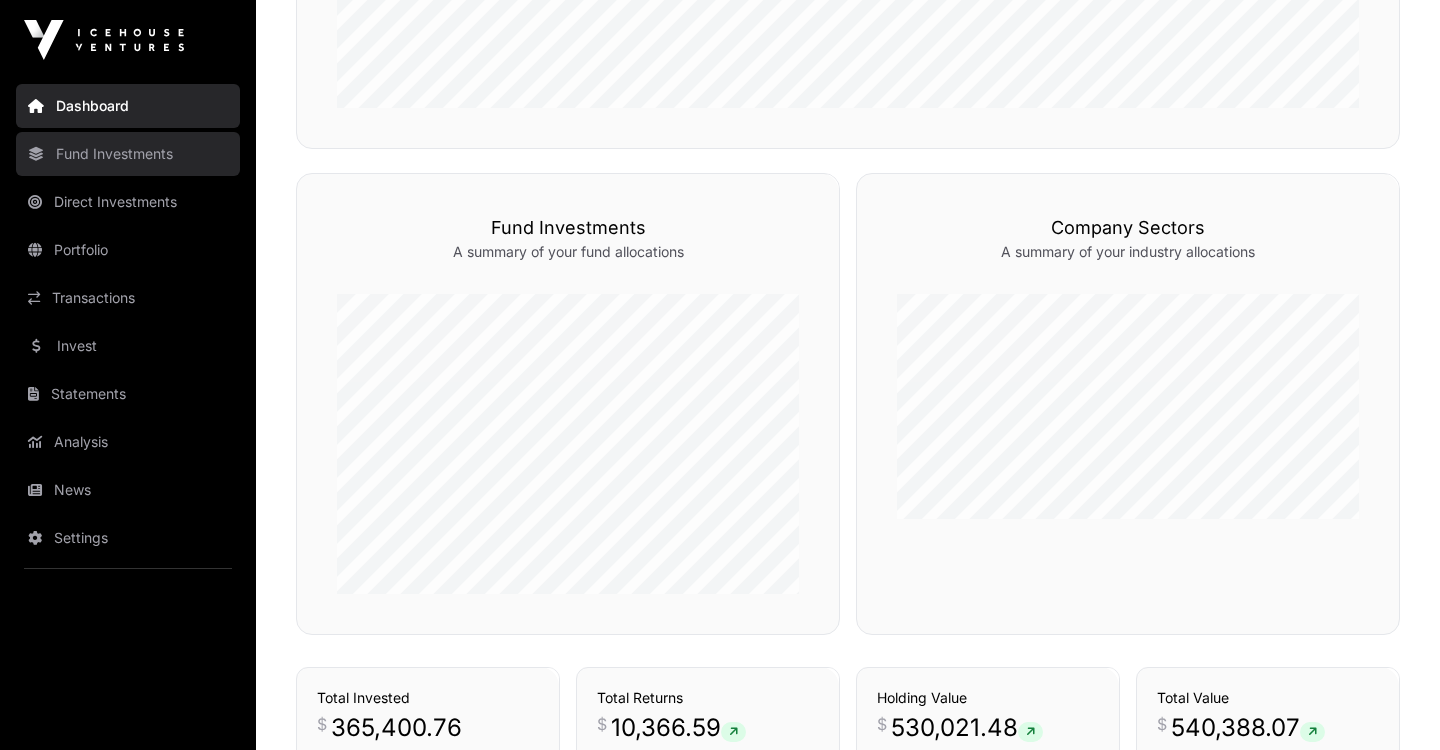 click on "Fund Investments" 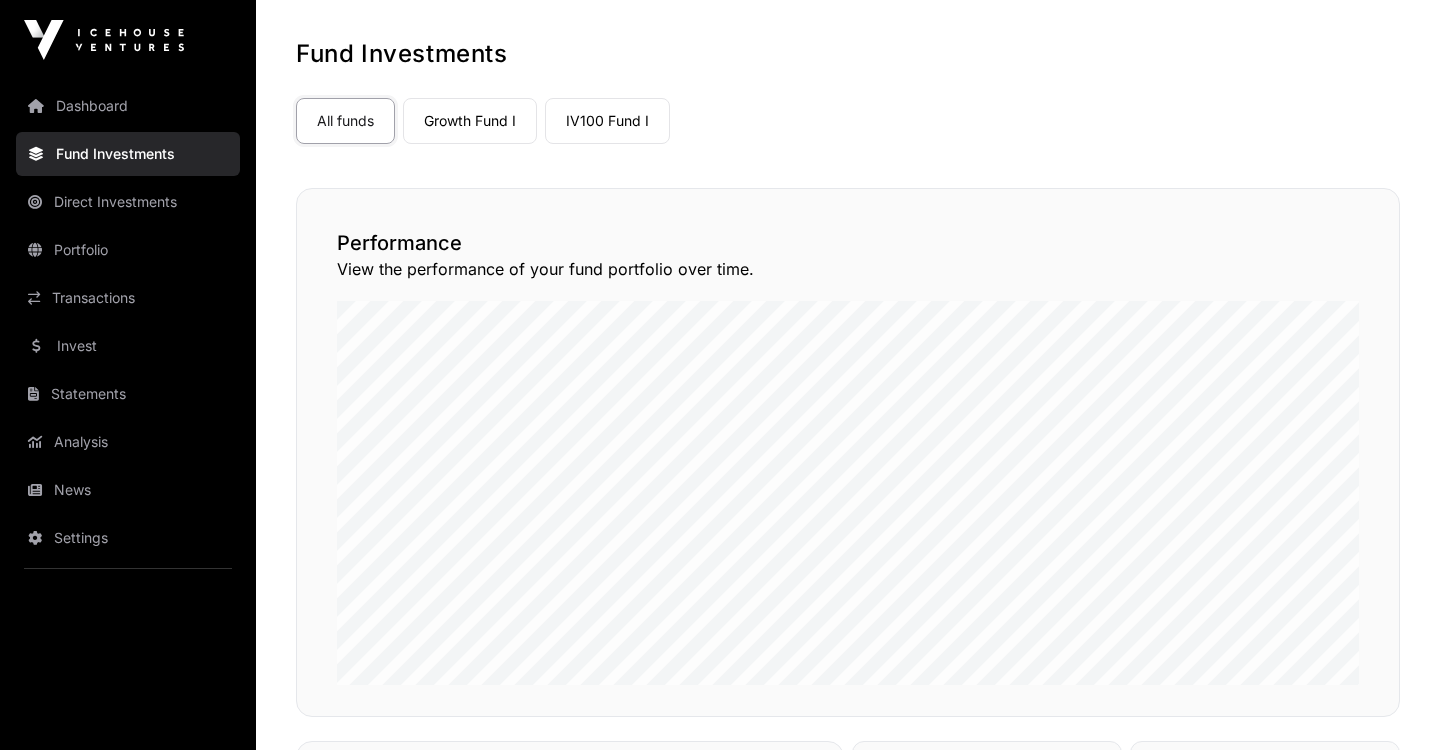 scroll, scrollTop: 15, scrollLeft: 0, axis: vertical 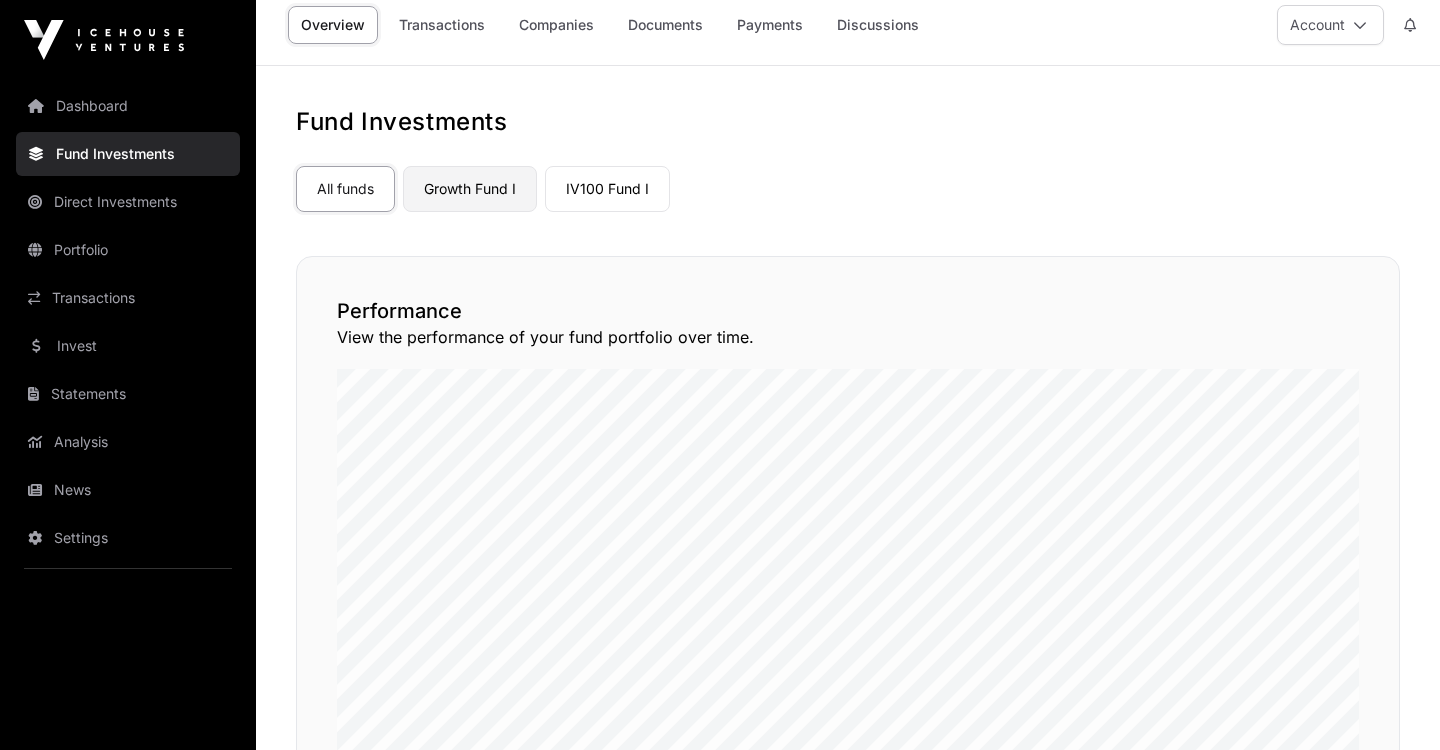 click on "Growth Fund I" 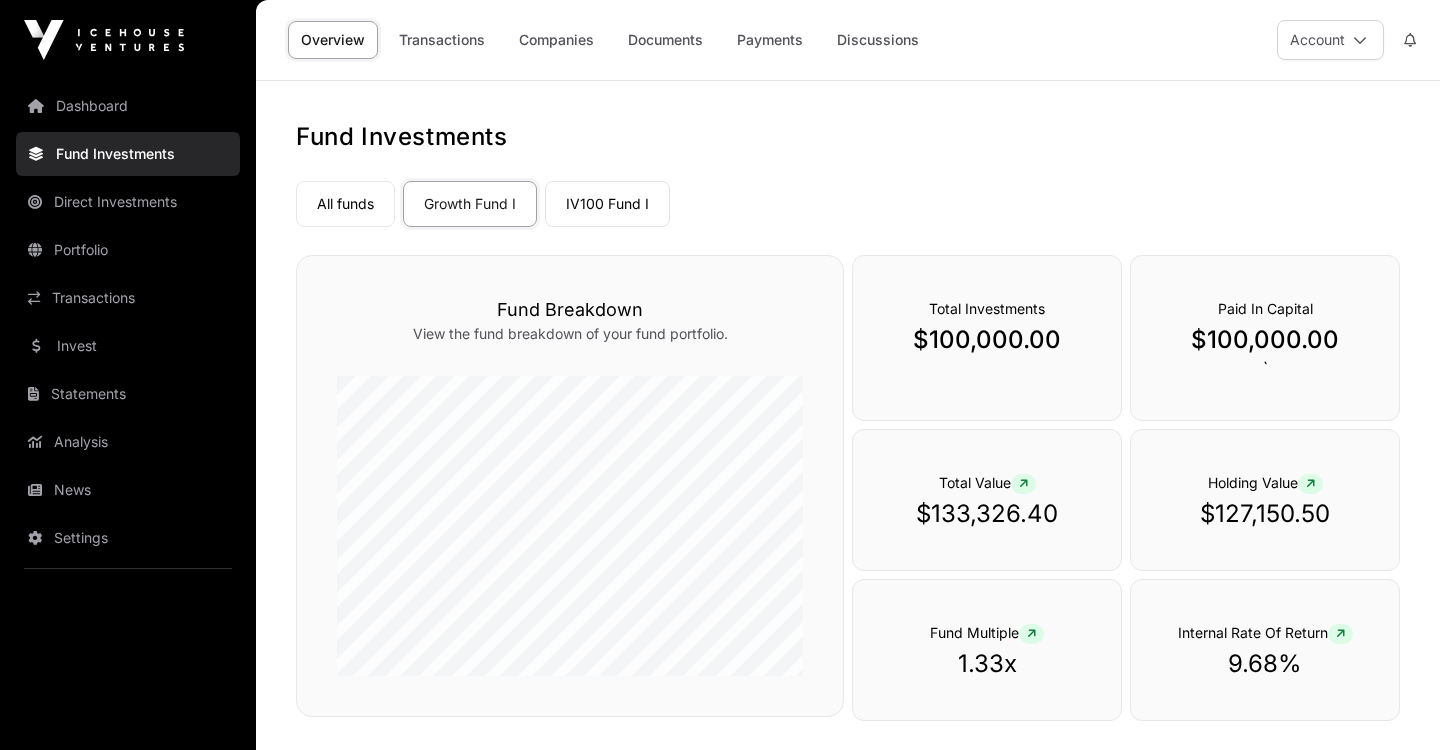 scroll, scrollTop: 0, scrollLeft: 0, axis: both 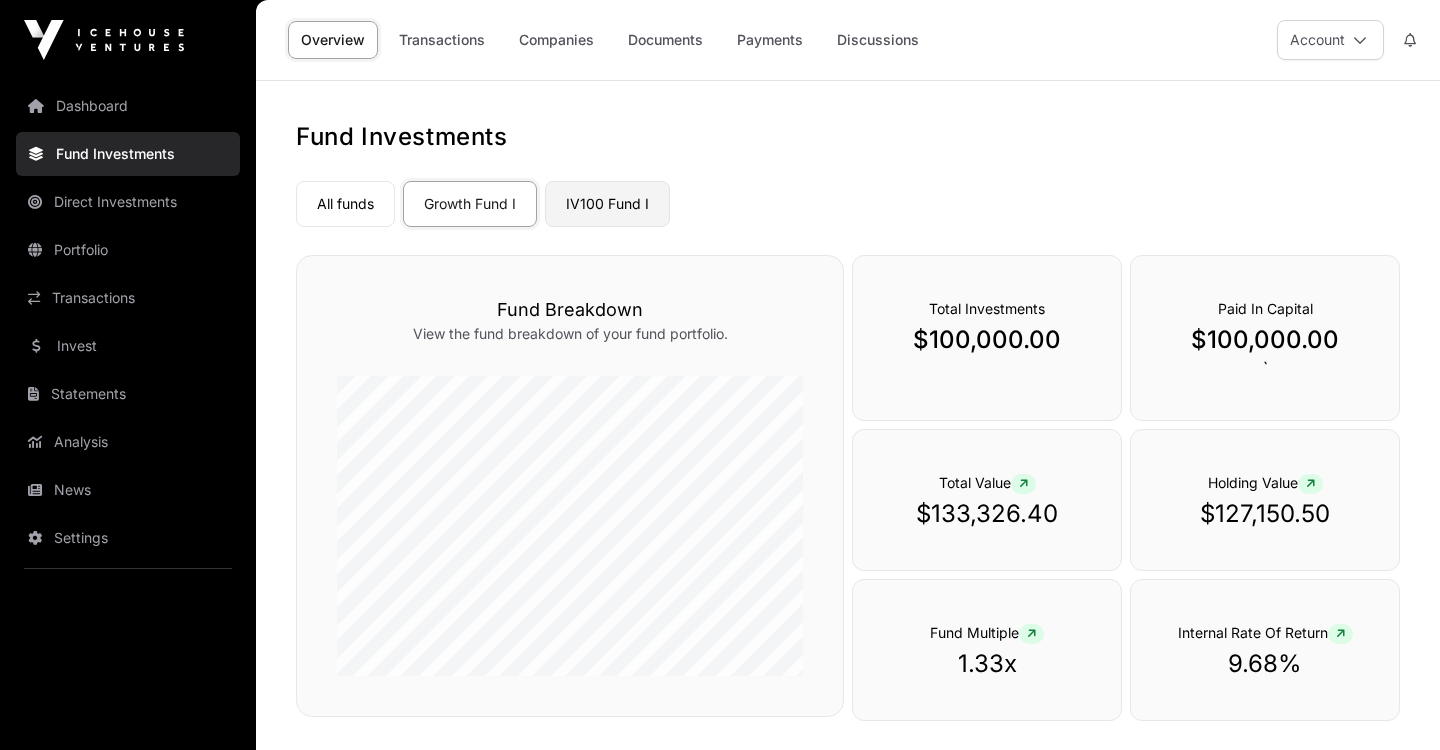 click on "IV100 Fund I" 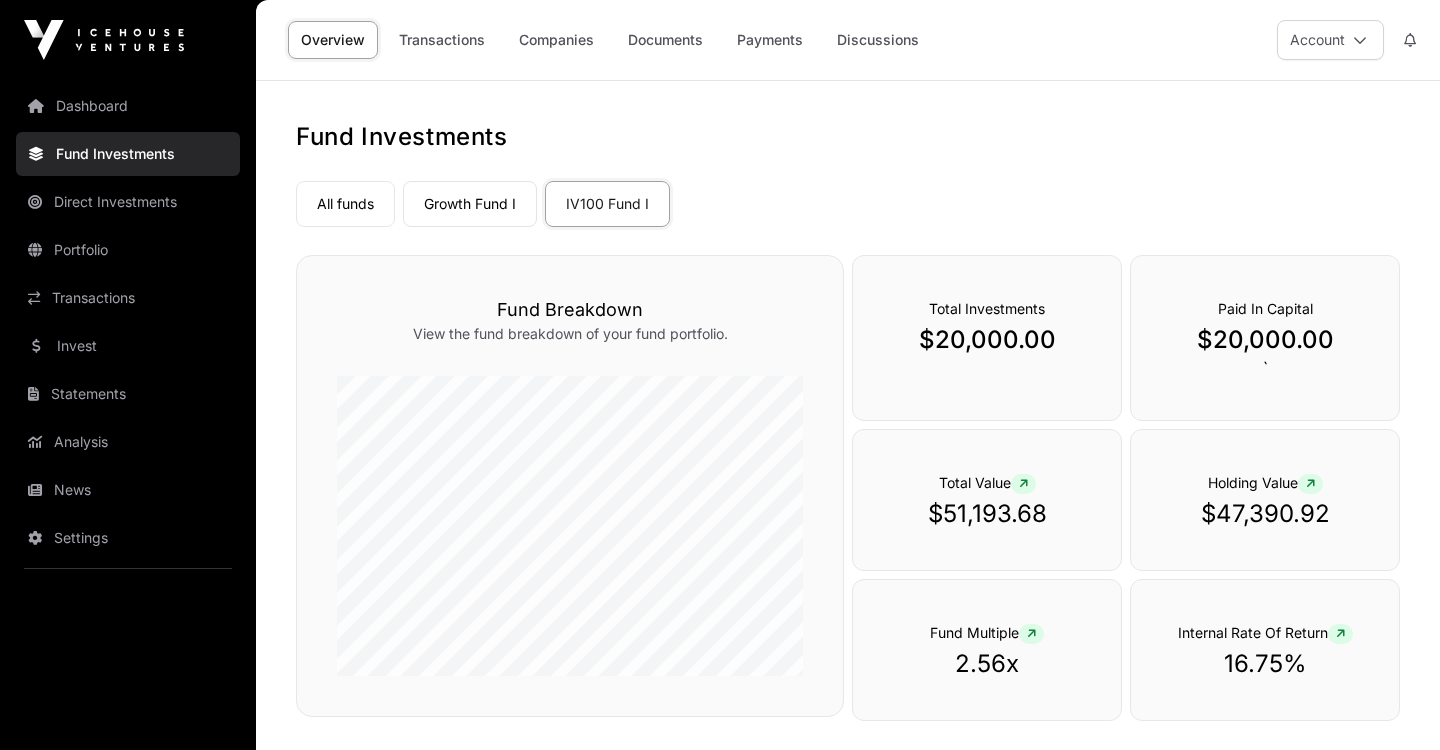 scroll, scrollTop: 0, scrollLeft: 0, axis: both 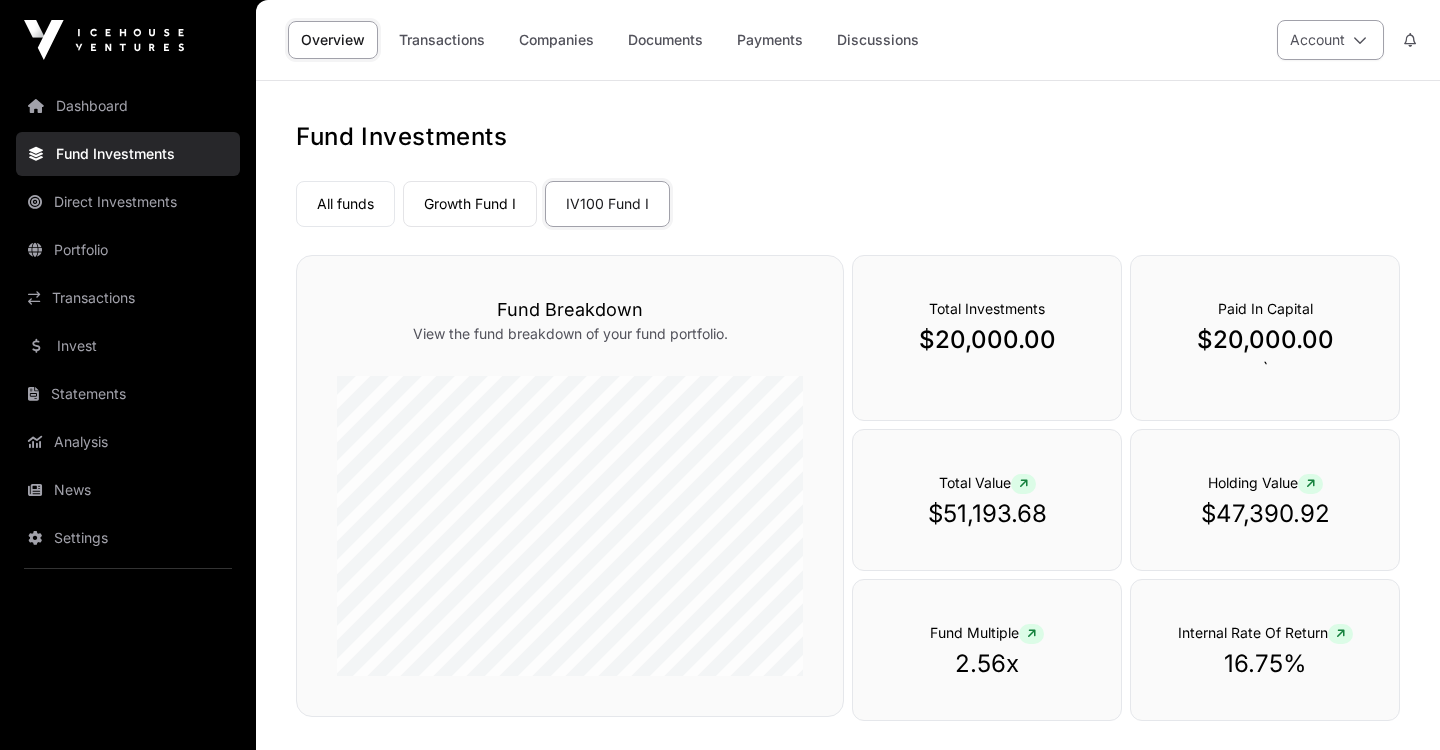 click on "Account" 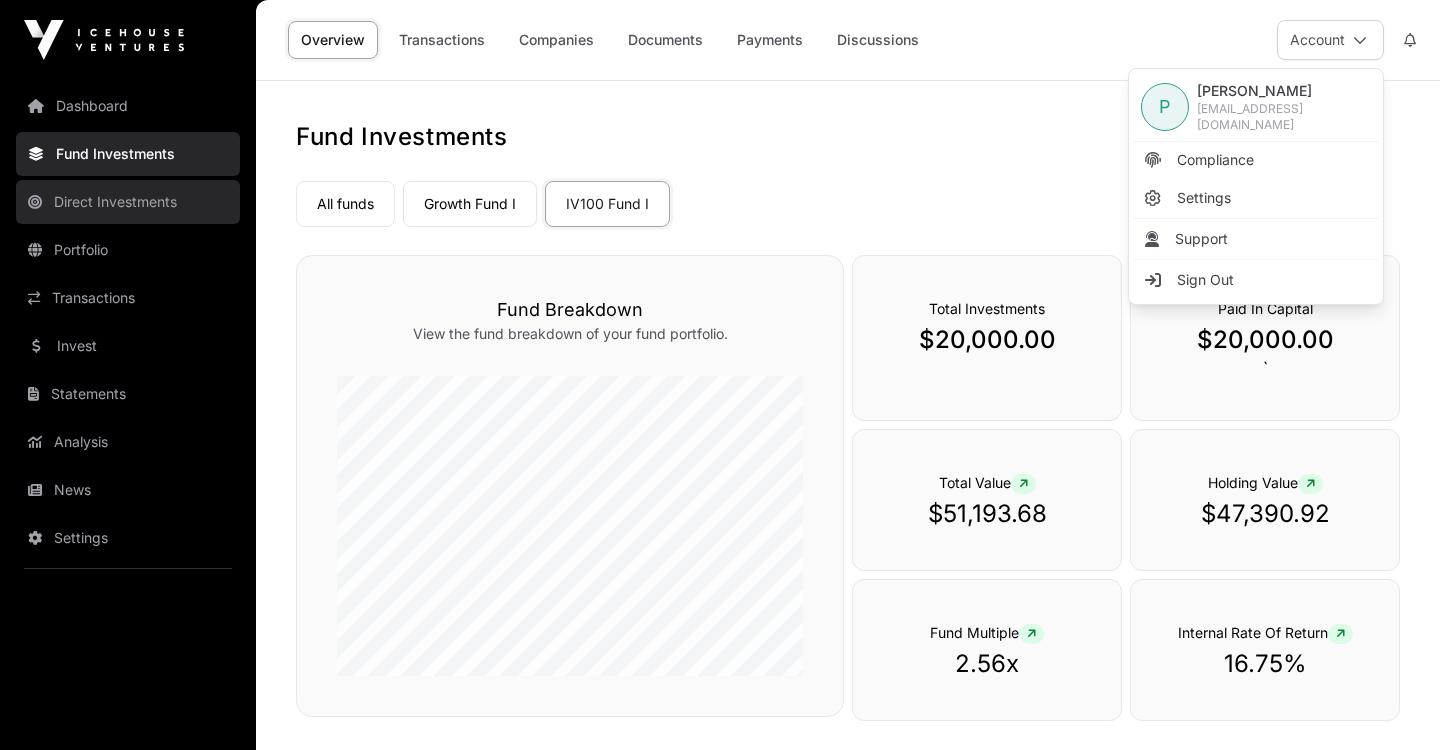 click on "Direct Investments" 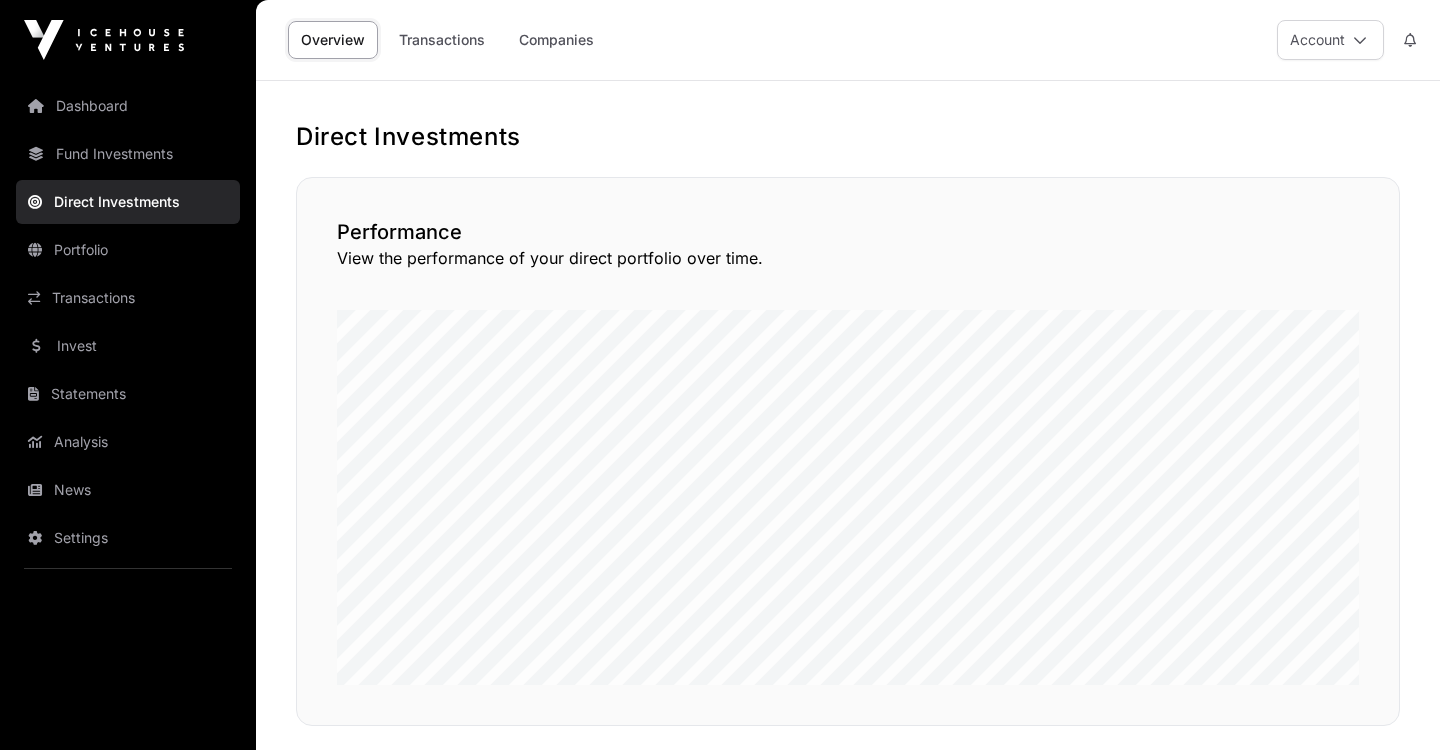 scroll, scrollTop: 0, scrollLeft: 0, axis: both 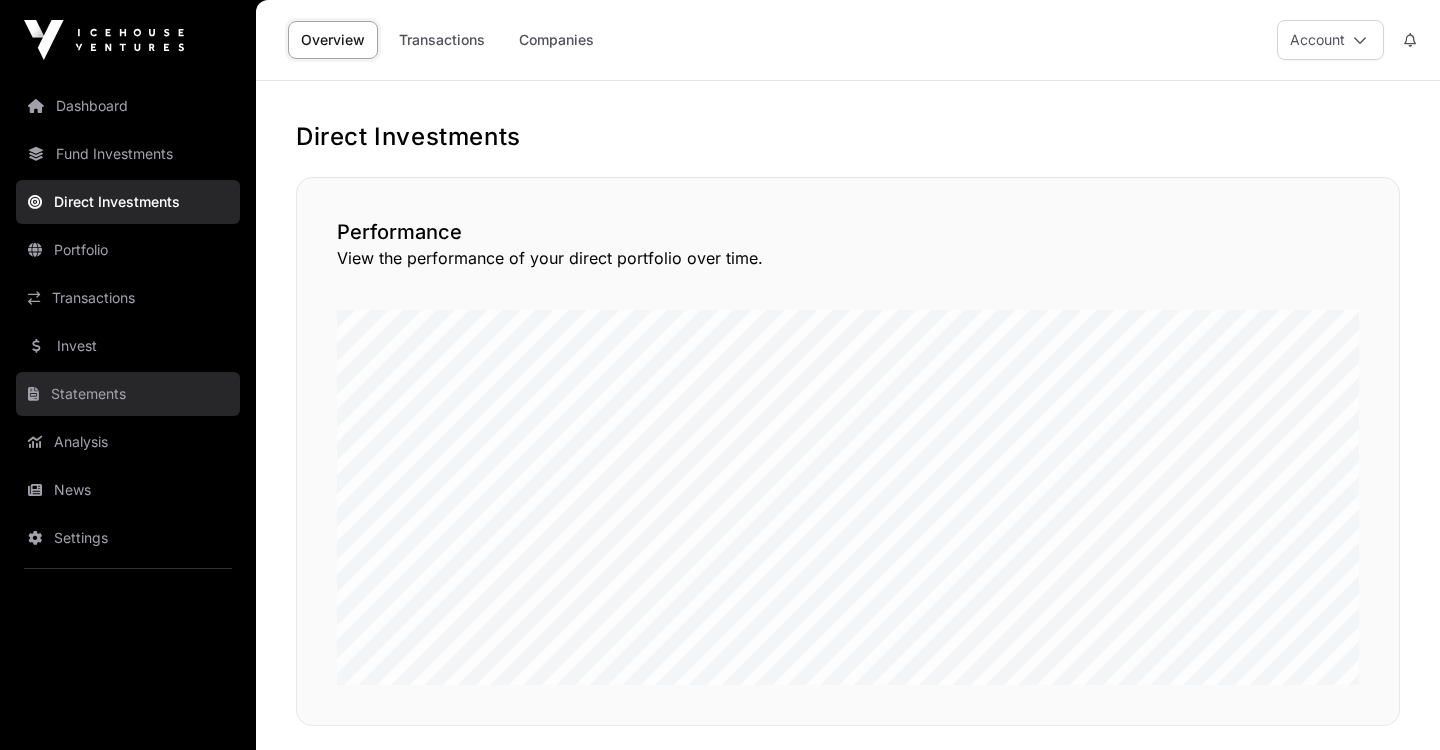 click on "Statements" 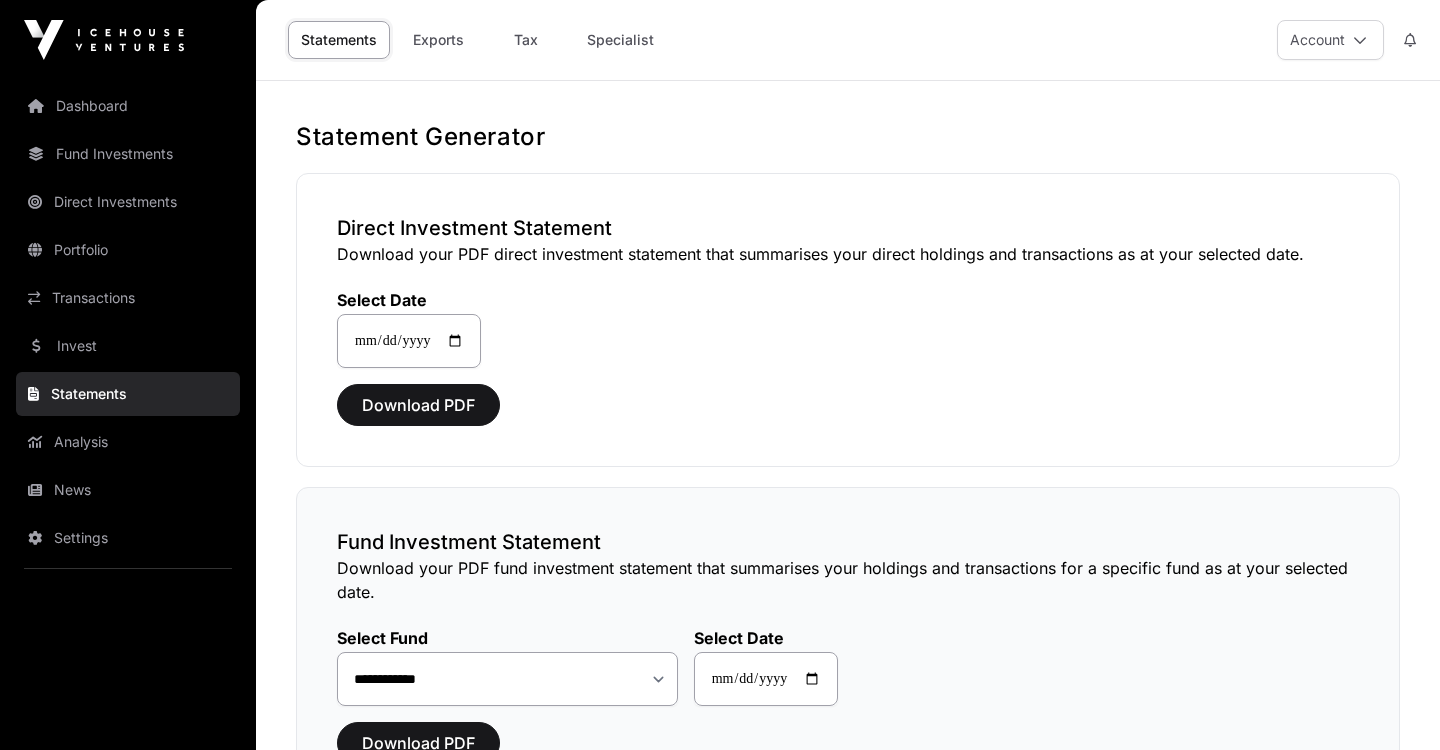 scroll, scrollTop: 0, scrollLeft: 0, axis: both 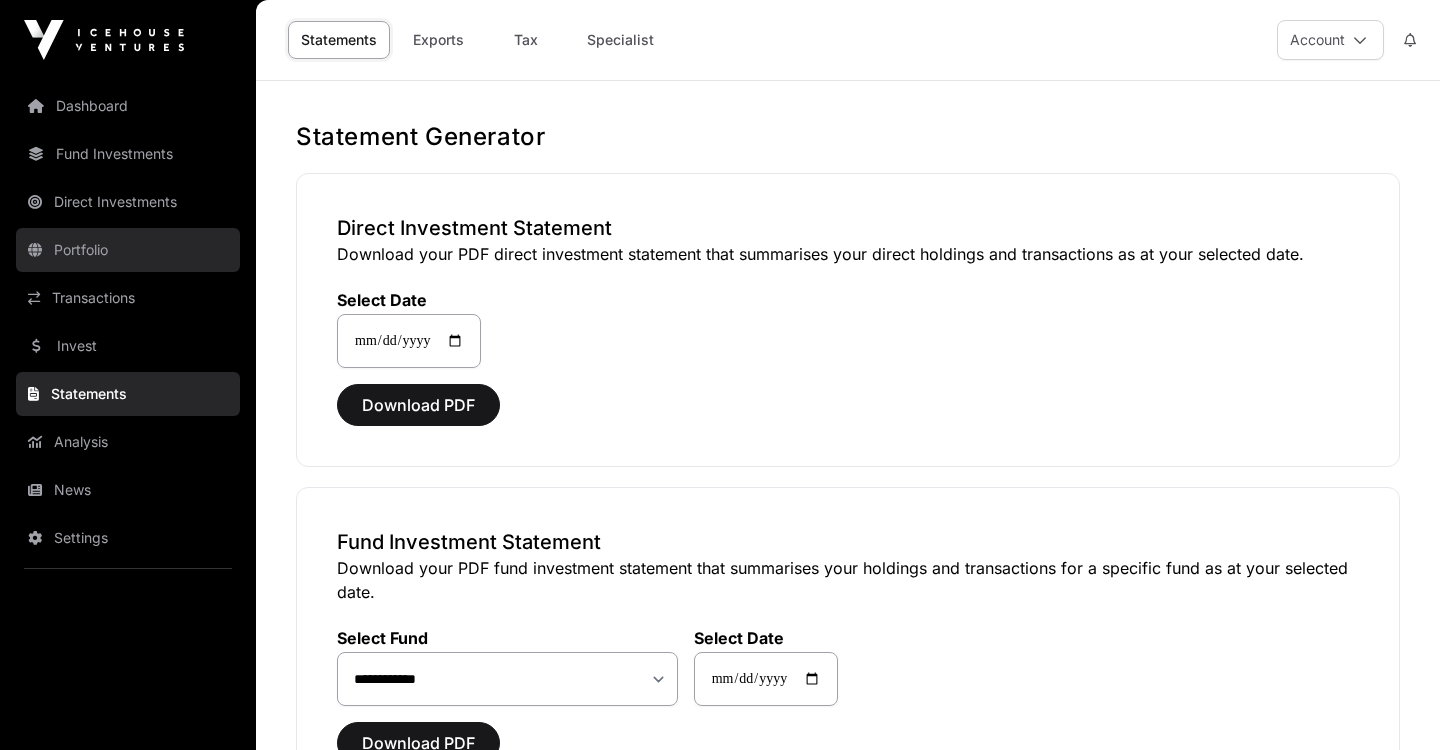 click on "Portfolio" 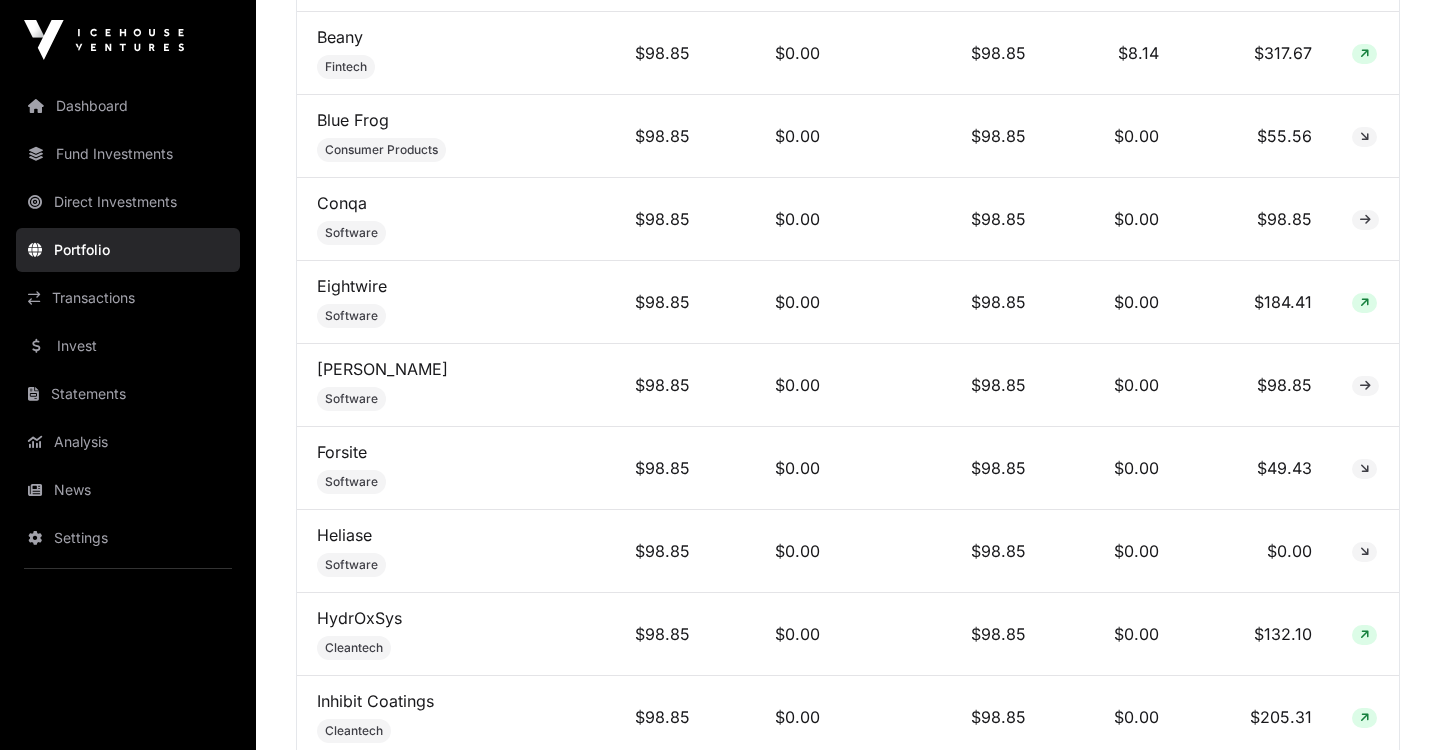 scroll, scrollTop: 6358, scrollLeft: 0, axis: vertical 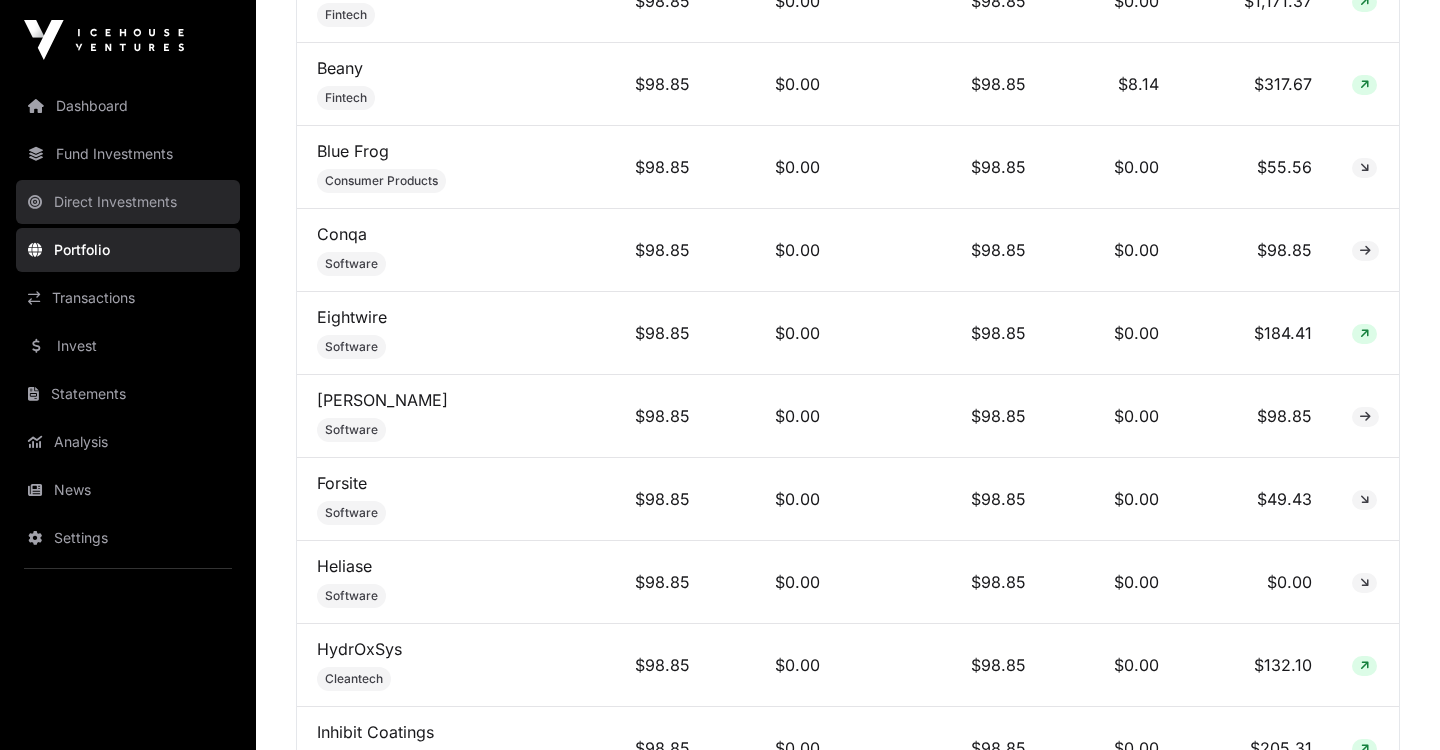 click on "Direct Investments" 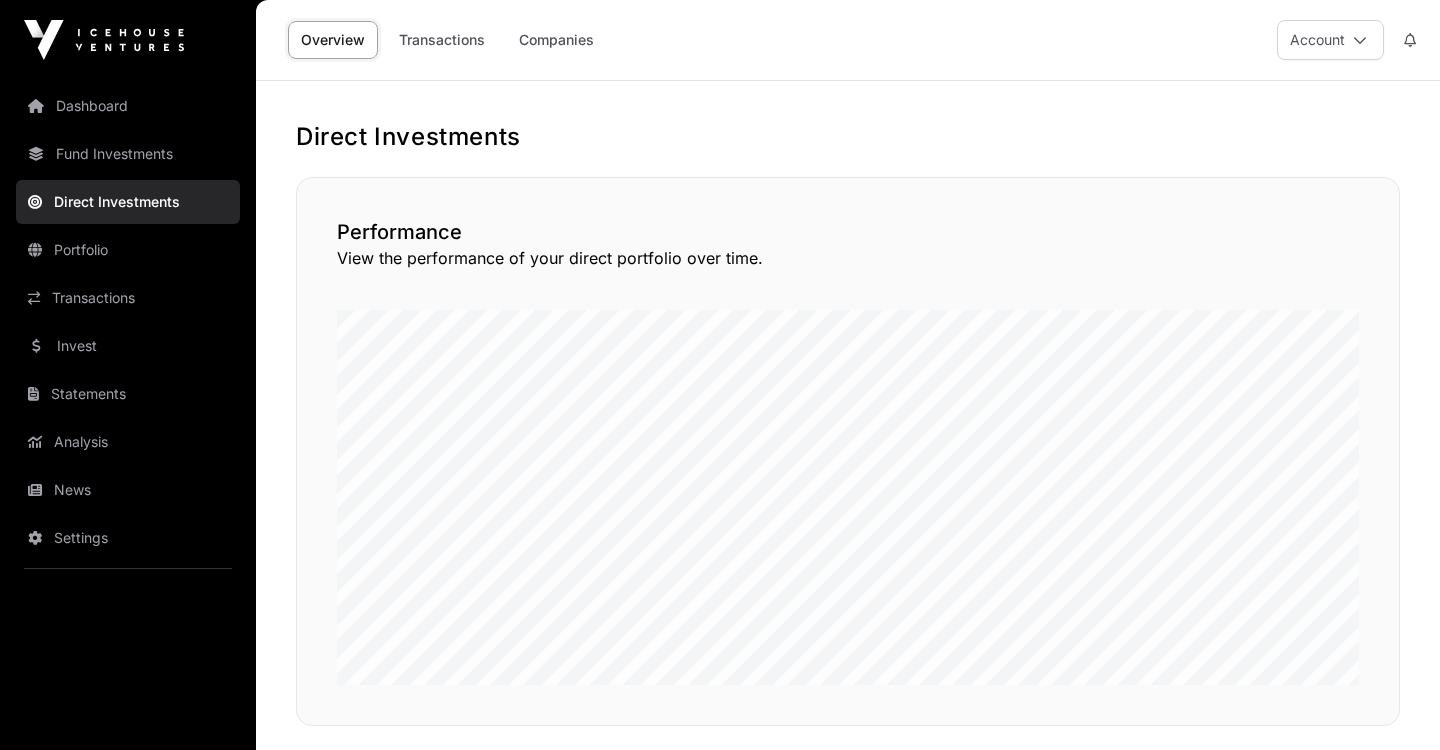 scroll, scrollTop: 0, scrollLeft: 0, axis: both 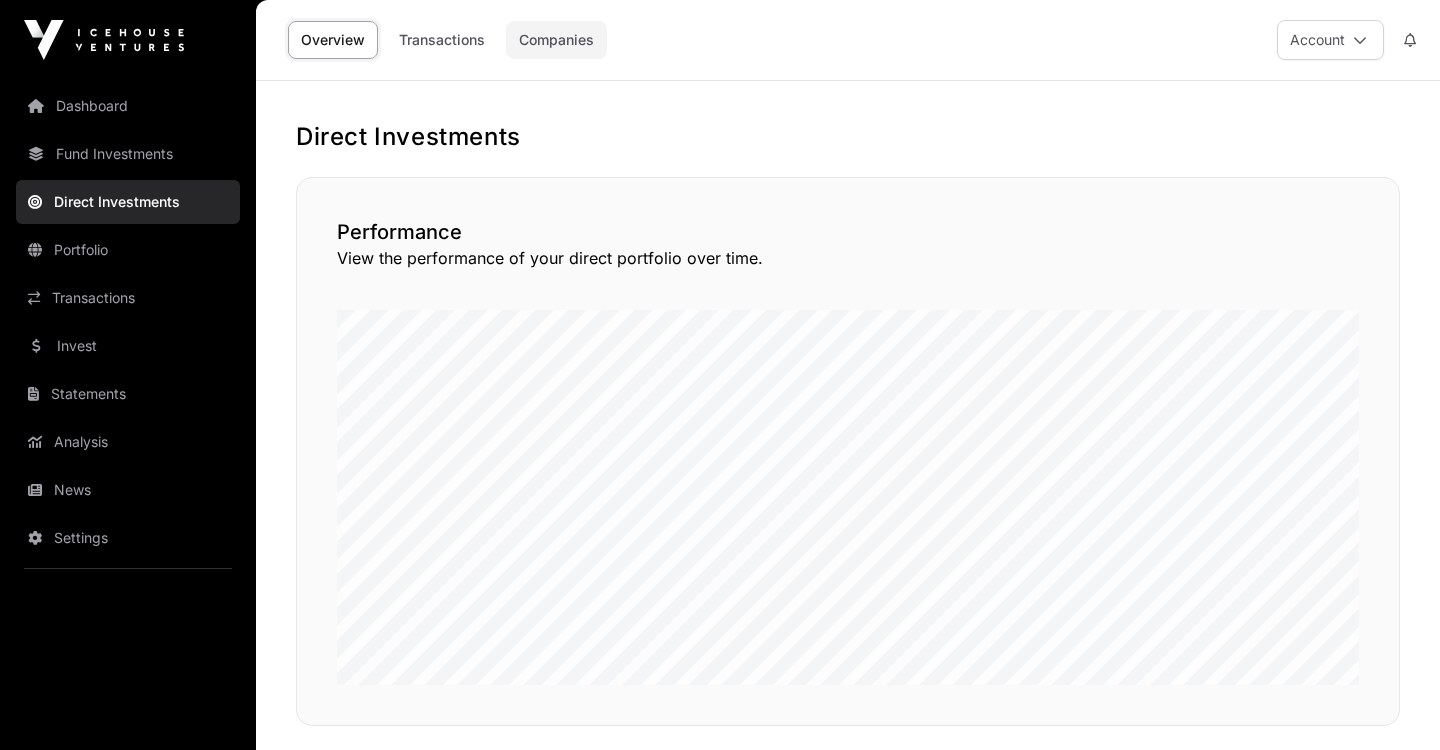 click on "Companies" 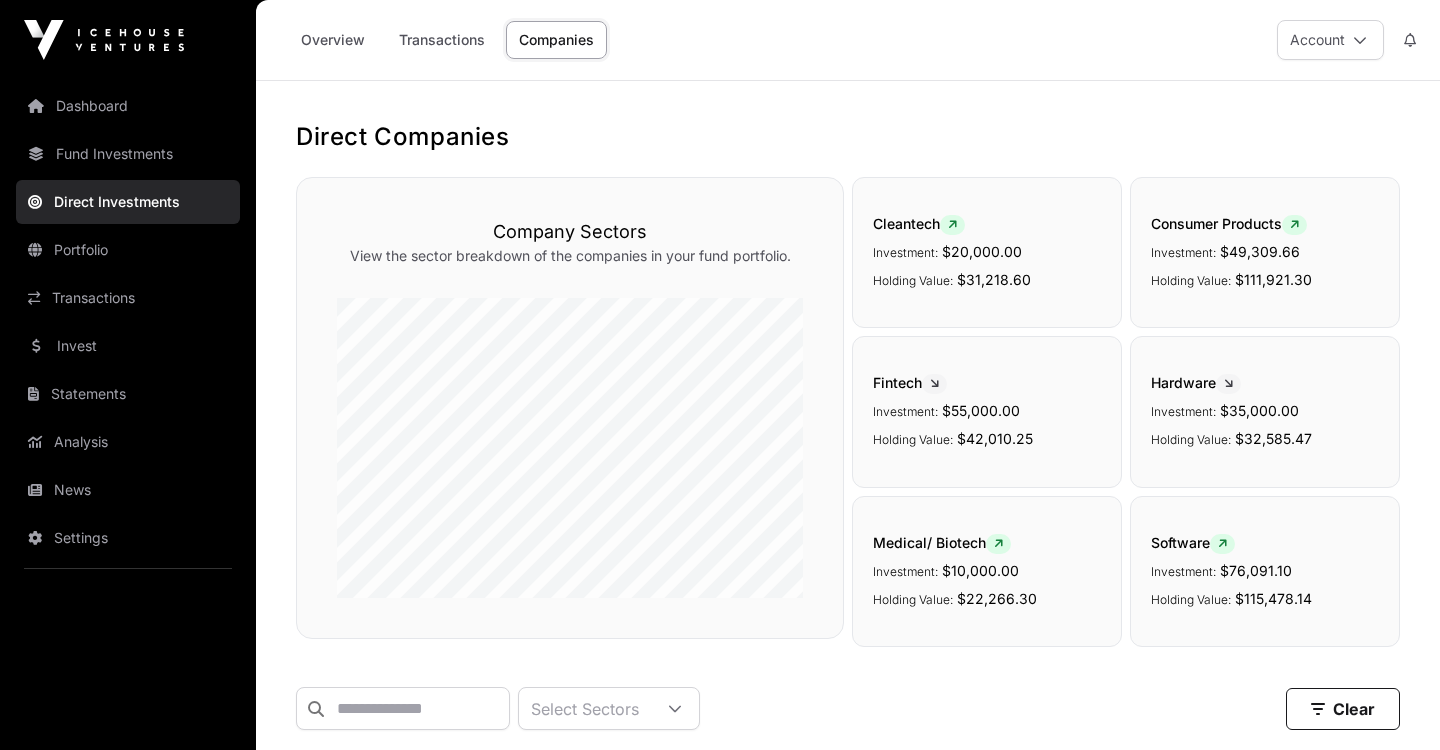 scroll, scrollTop: 0, scrollLeft: 0, axis: both 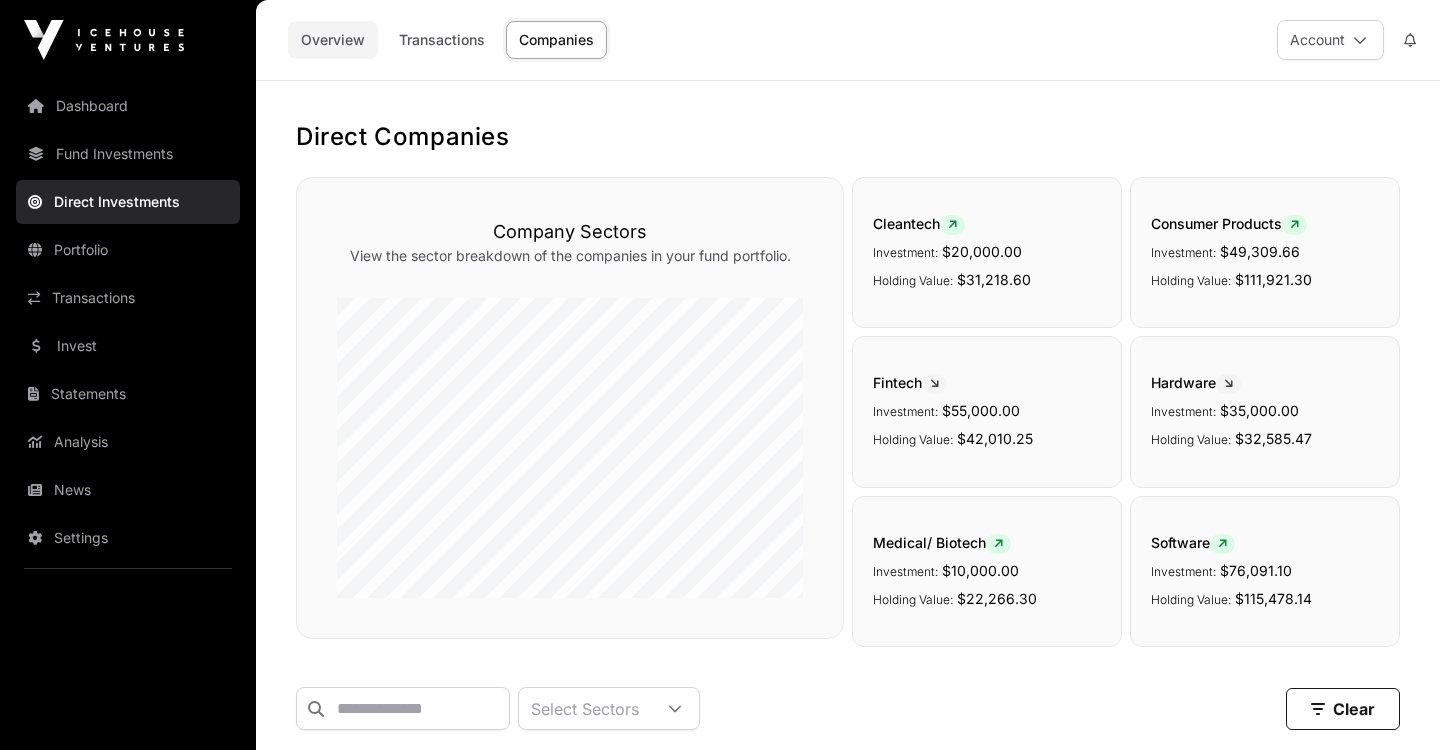 click on "Overview" 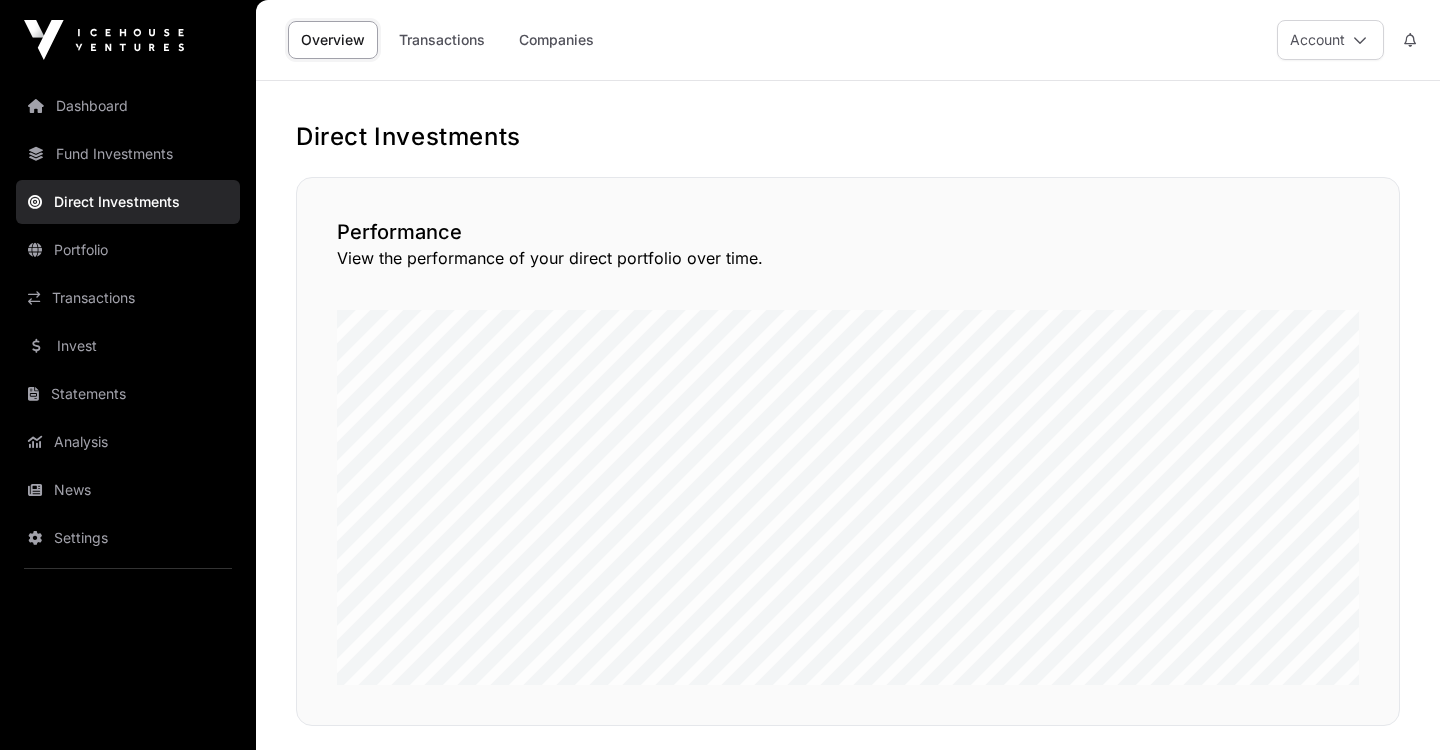 scroll, scrollTop: 0, scrollLeft: 0, axis: both 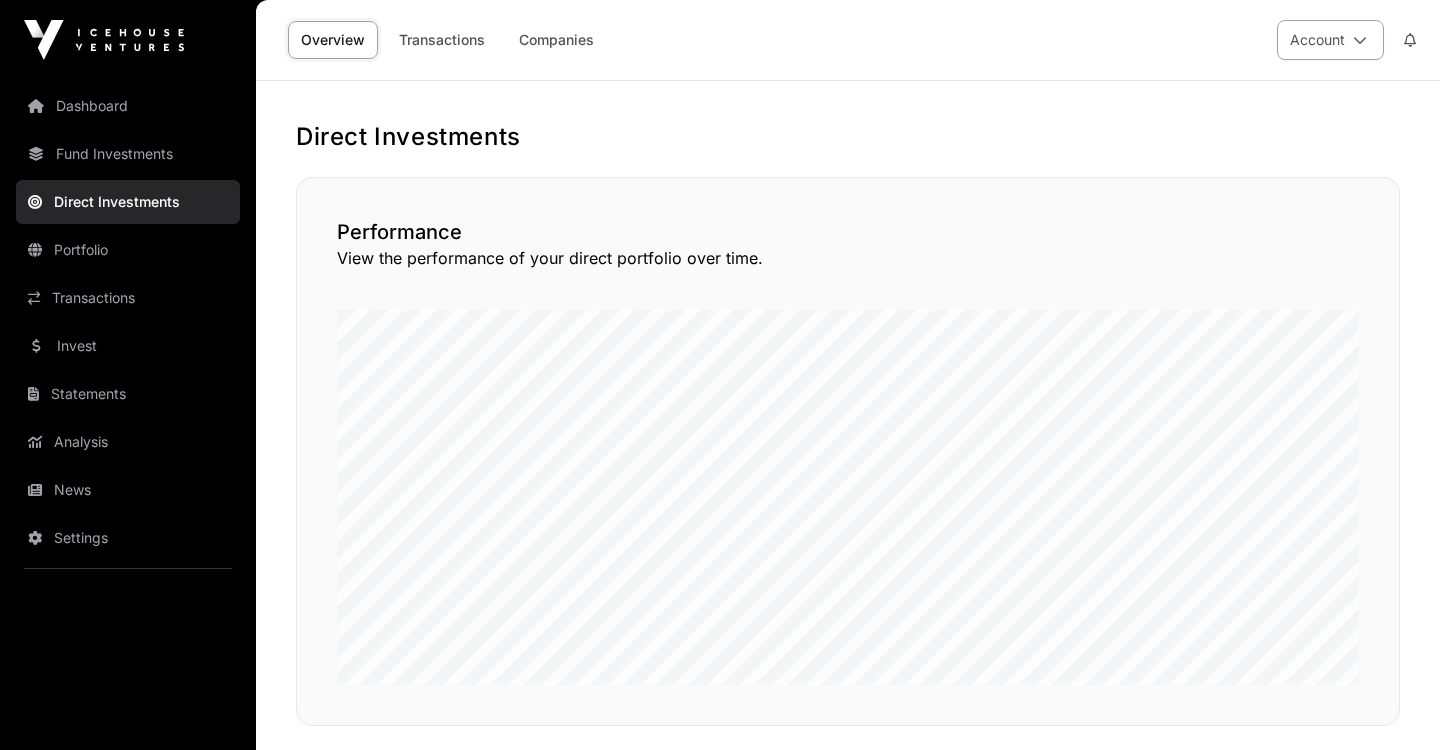 click on "Account" 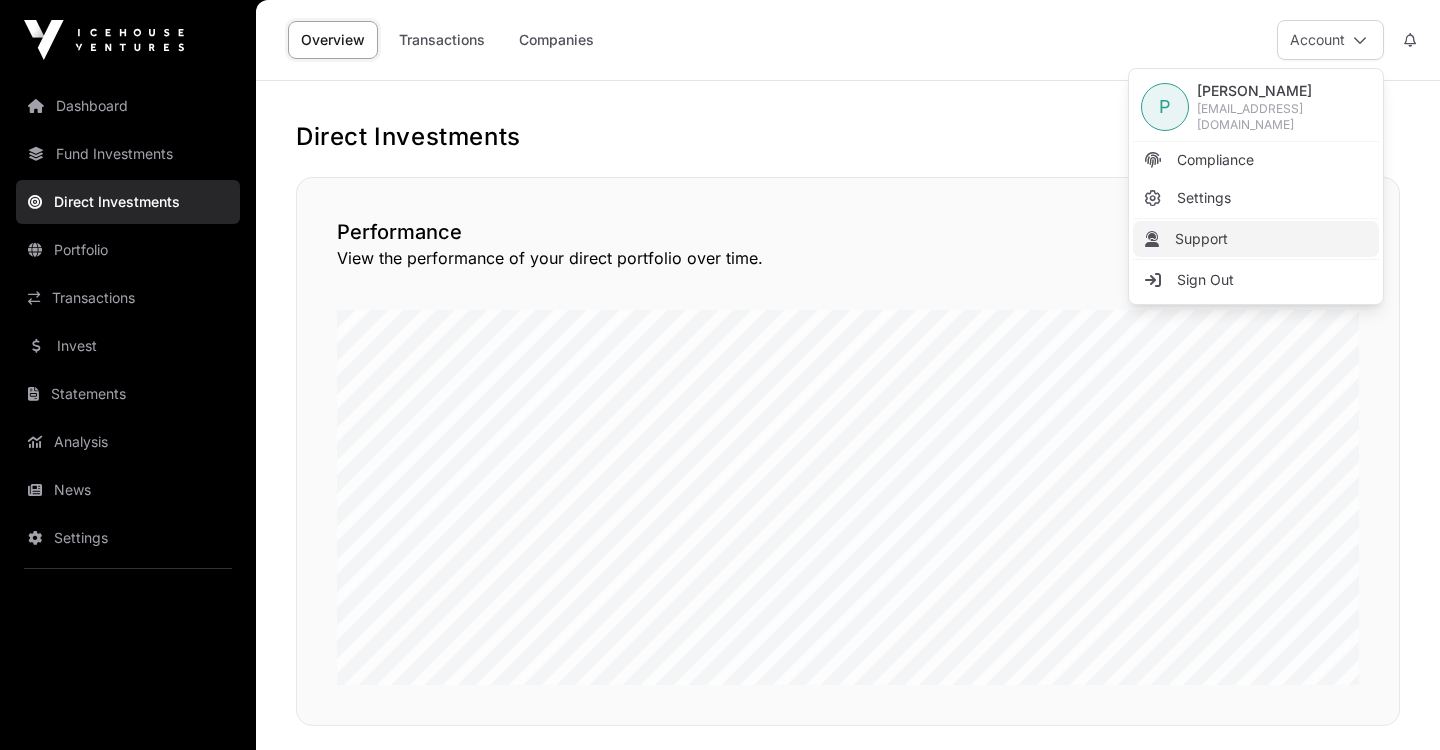 click on "Support" at bounding box center (1201, 239) 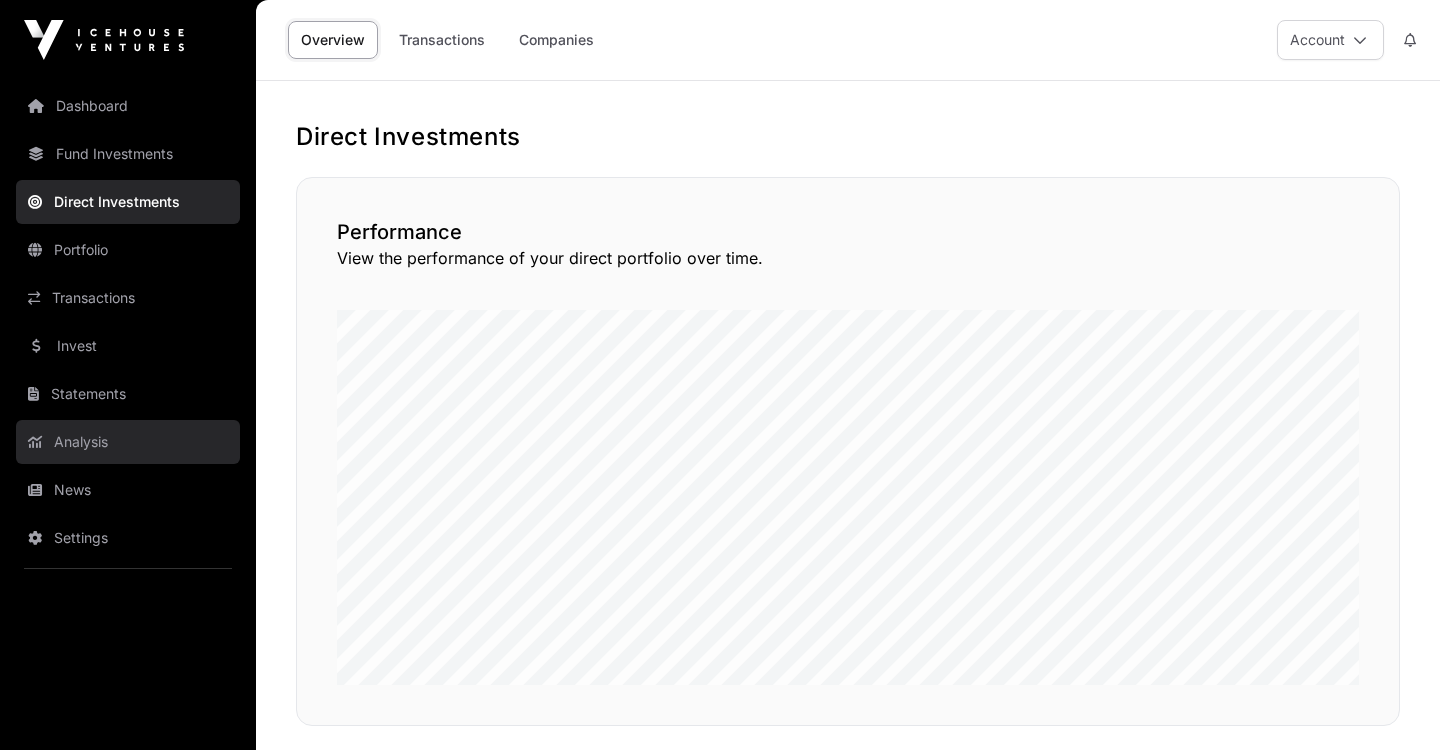 click on "Analysis" 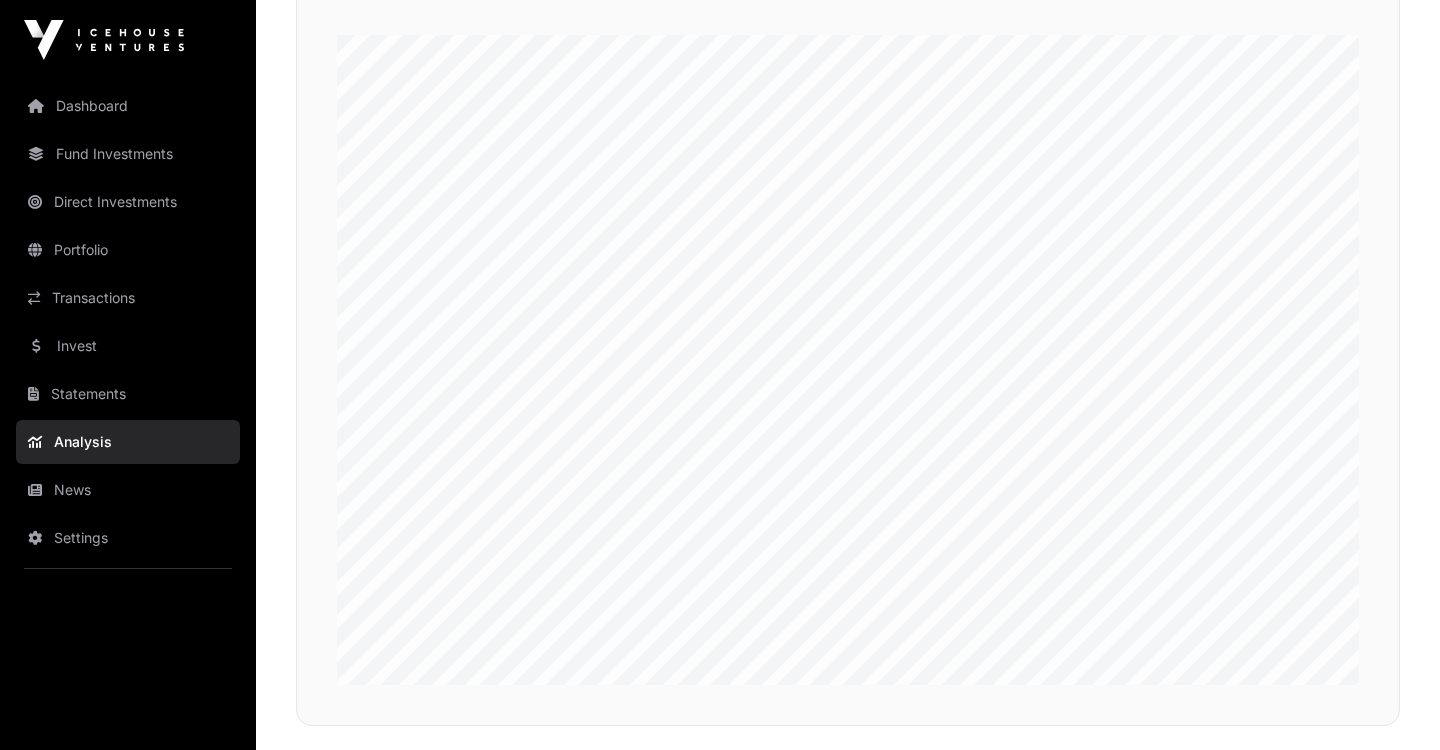 scroll, scrollTop: 354, scrollLeft: 0, axis: vertical 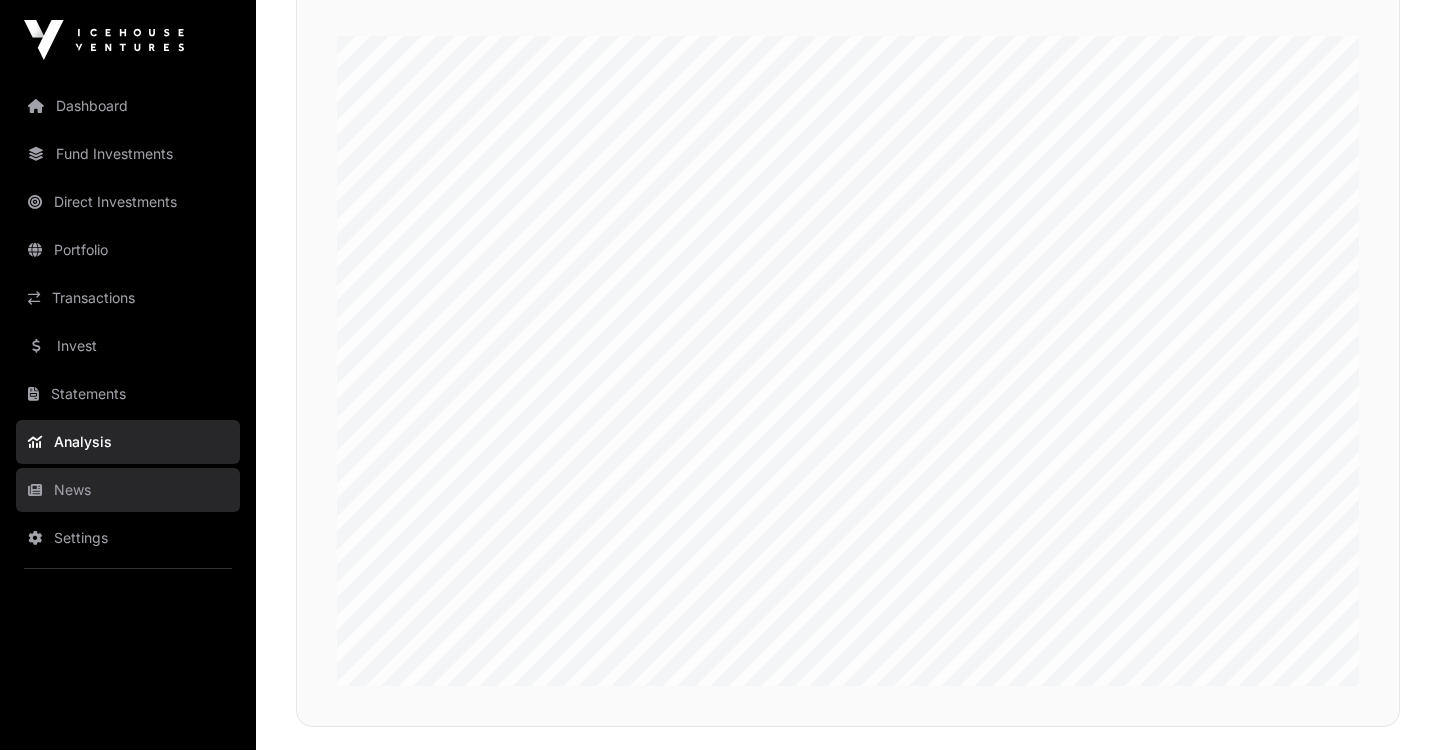 click on "News" 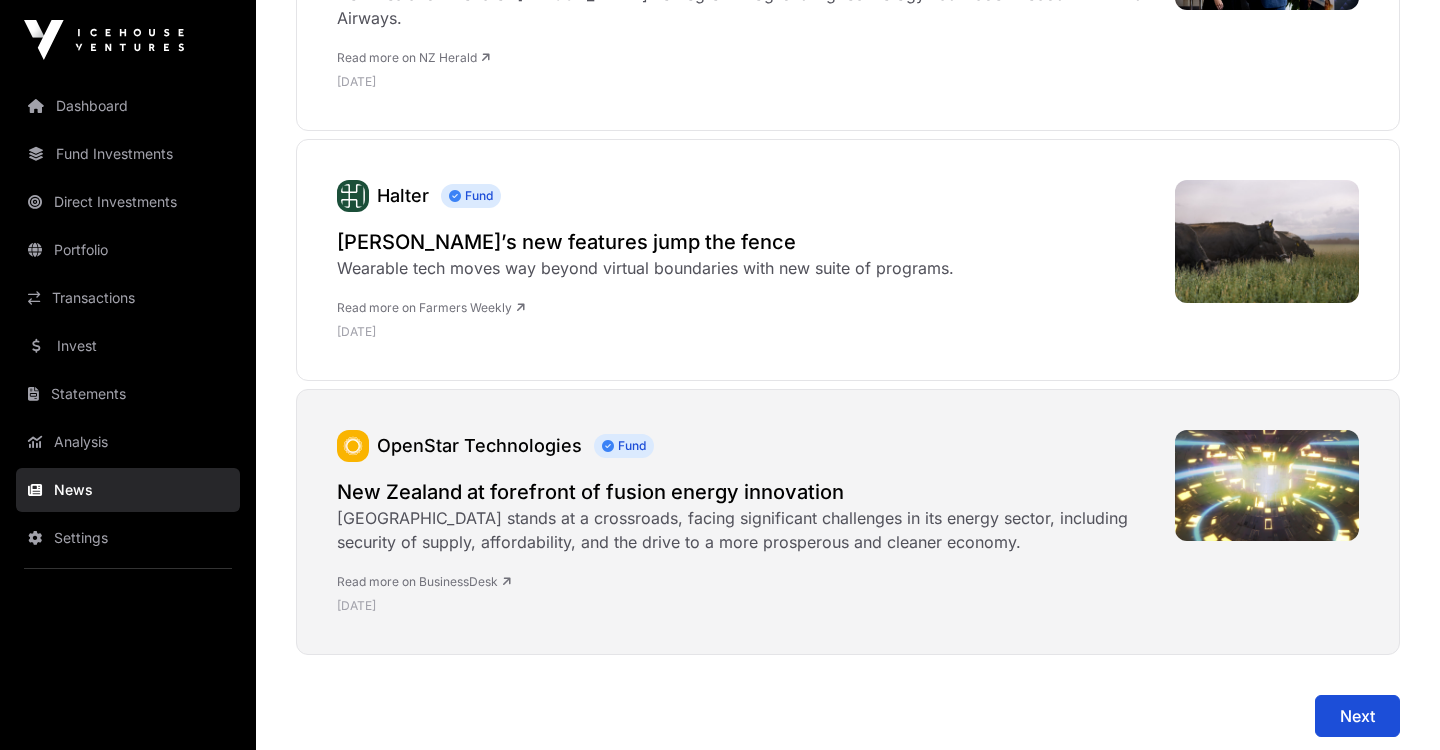 scroll, scrollTop: 8237, scrollLeft: 0, axis: vertical 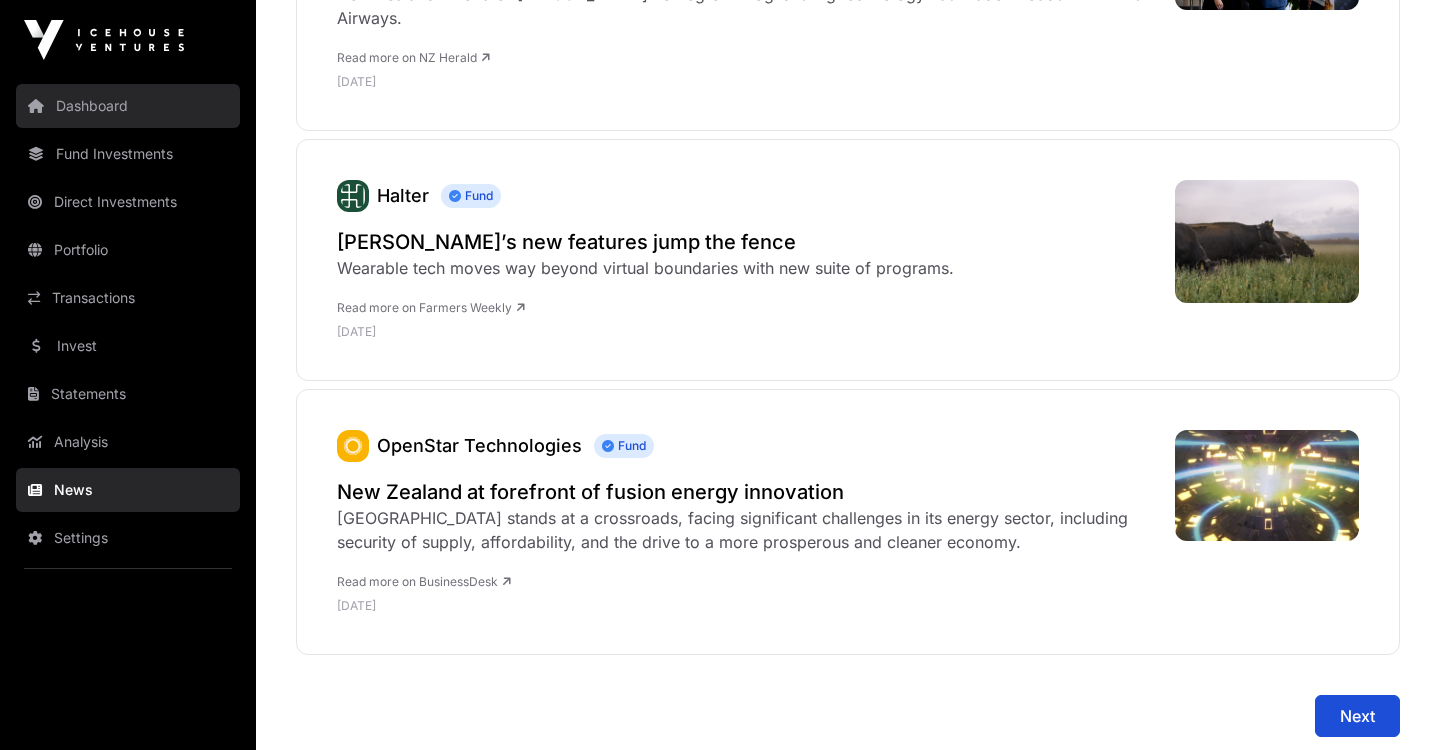 click on "Dashboard" 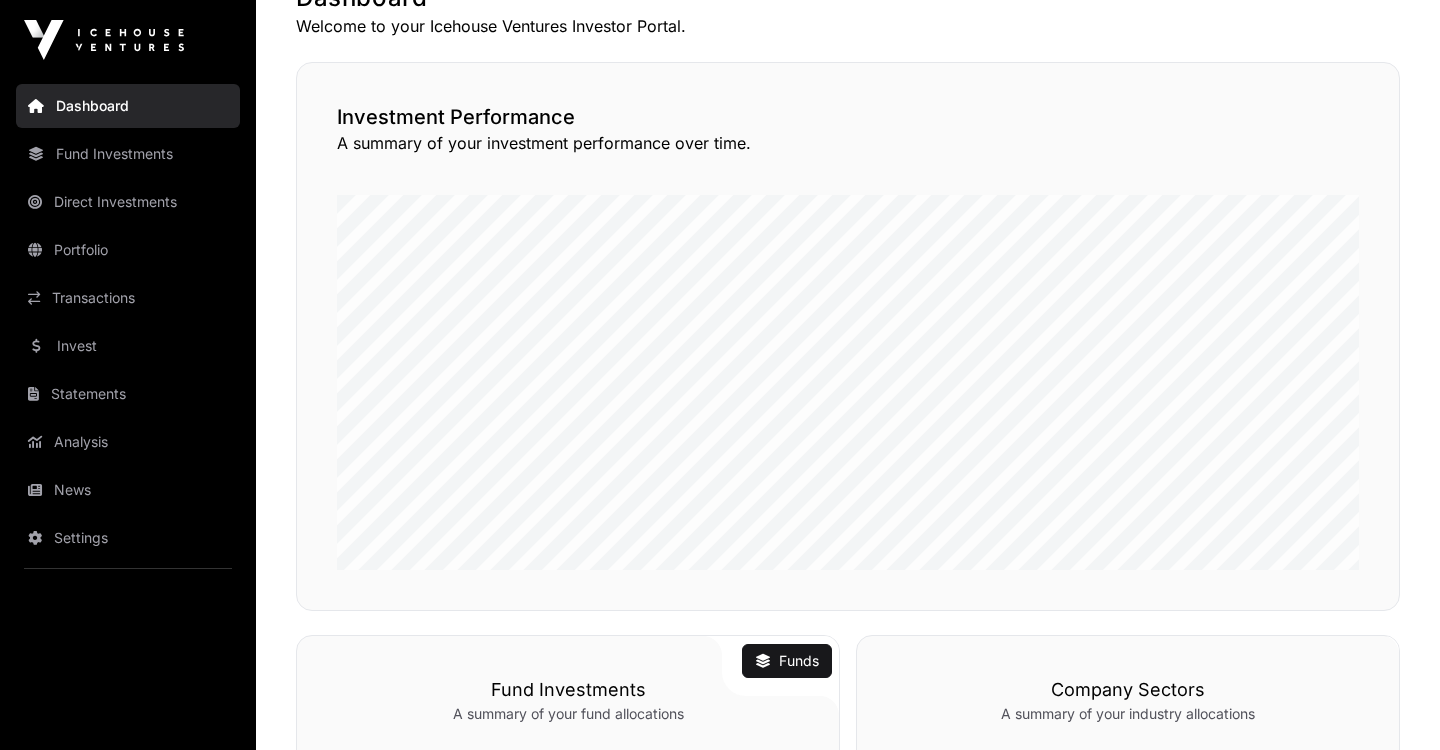 scroll, scrollTop: 425, scrollLeft: 0, axis: vertical 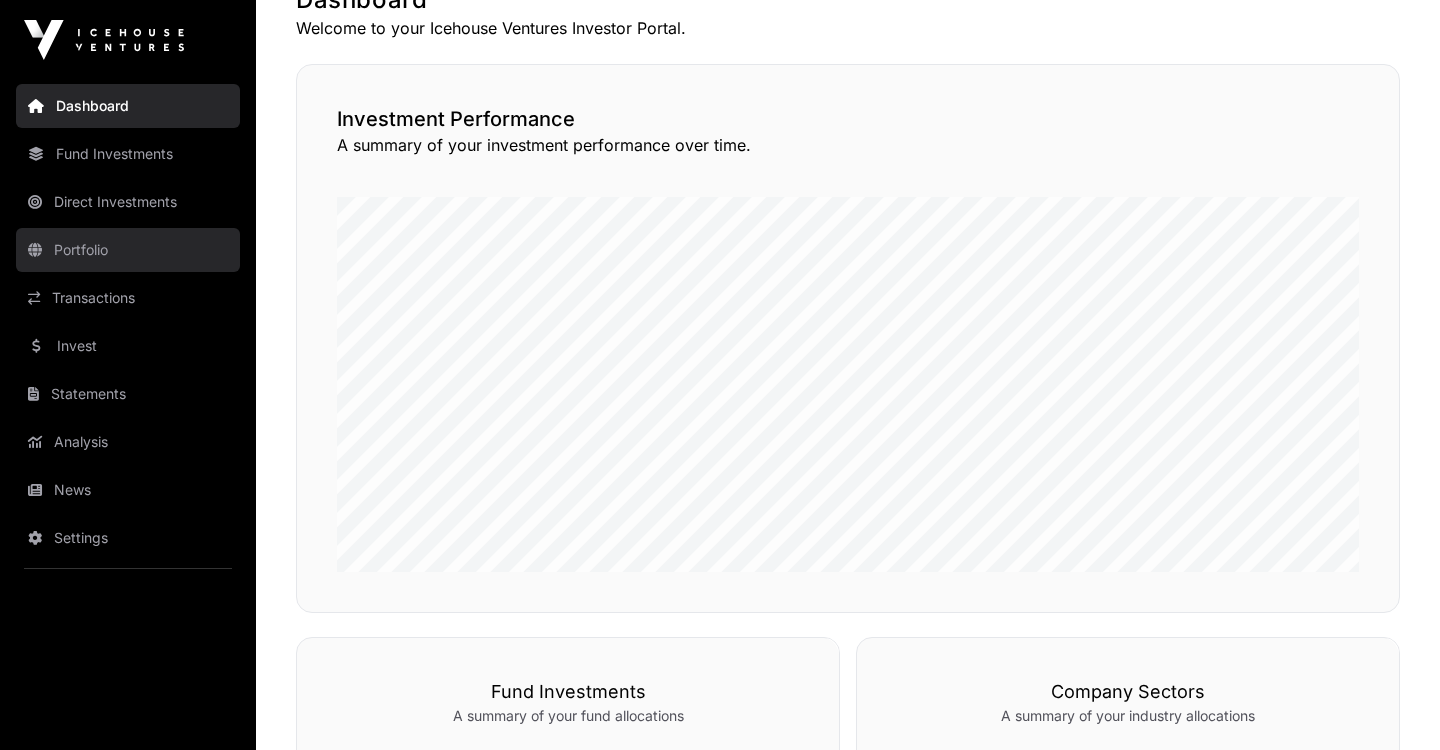 click on "Portfolio" 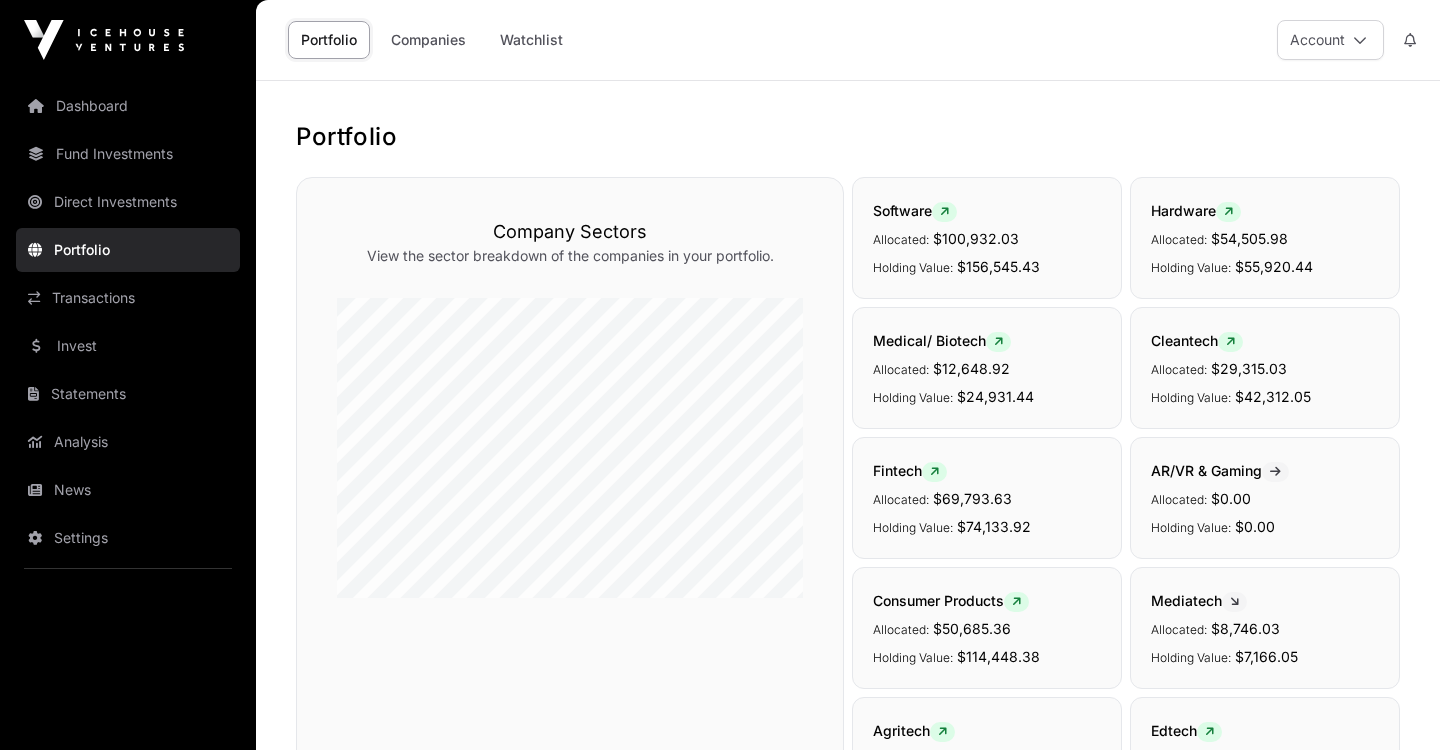 scroll, scrollTop: 0, scrollLeft: 0, axis: both 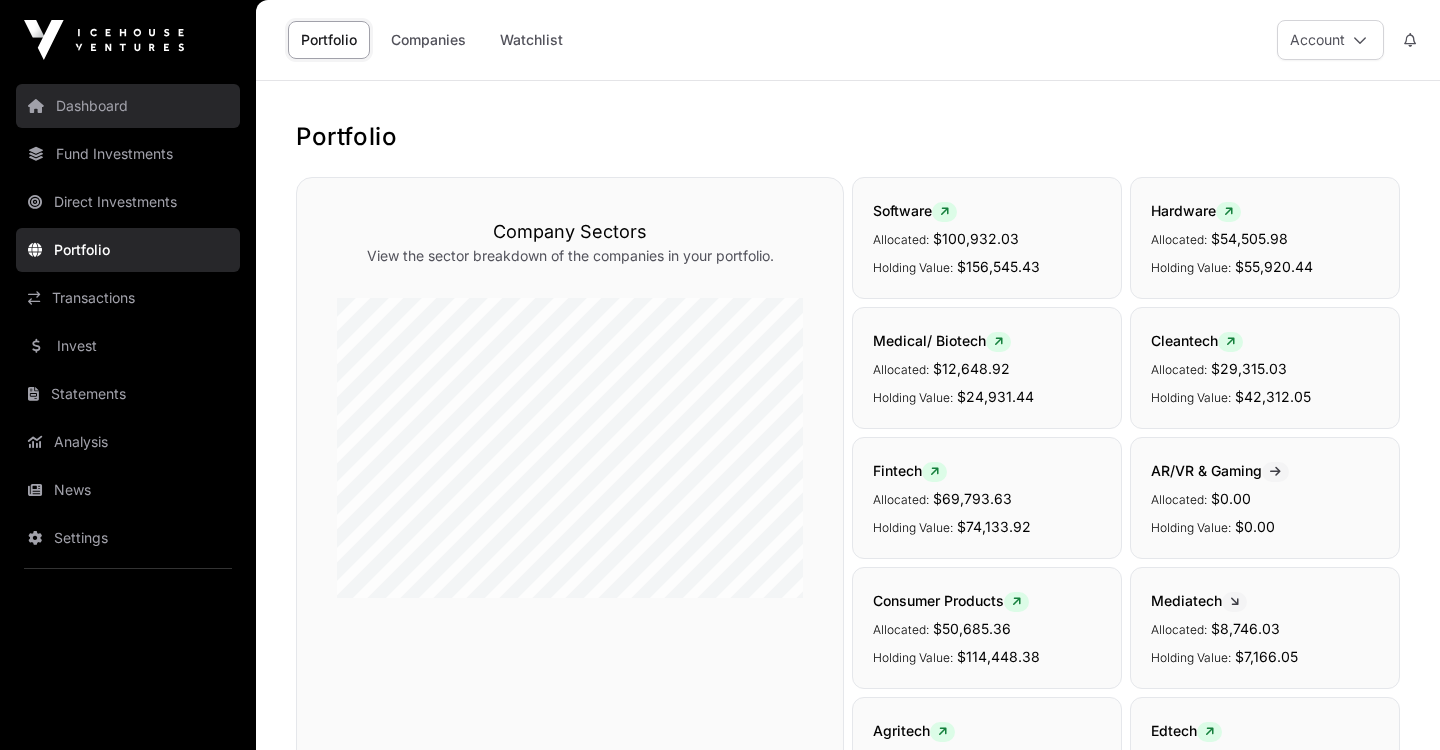 click on "Dashboard" 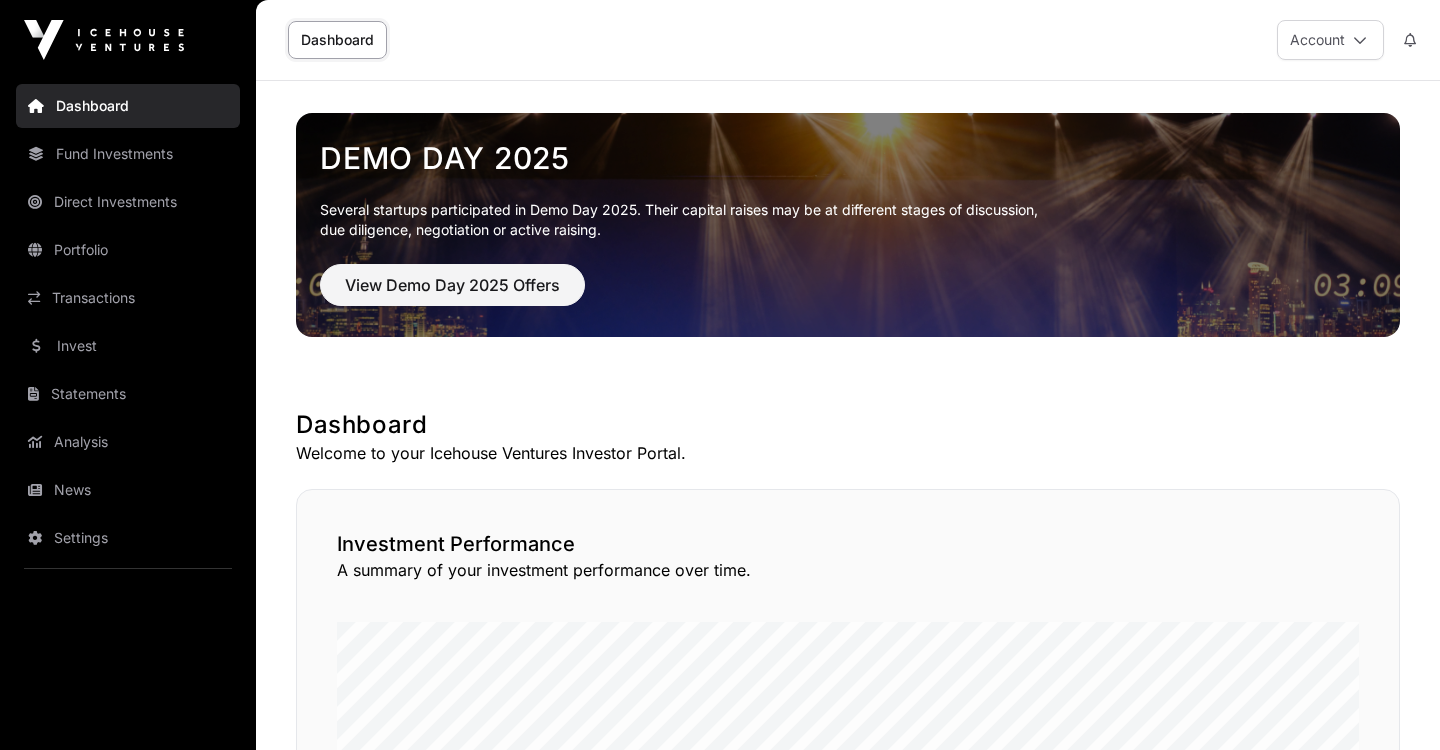 scroll, scrollTop: 0, scrollLeft: 0, axis: both 